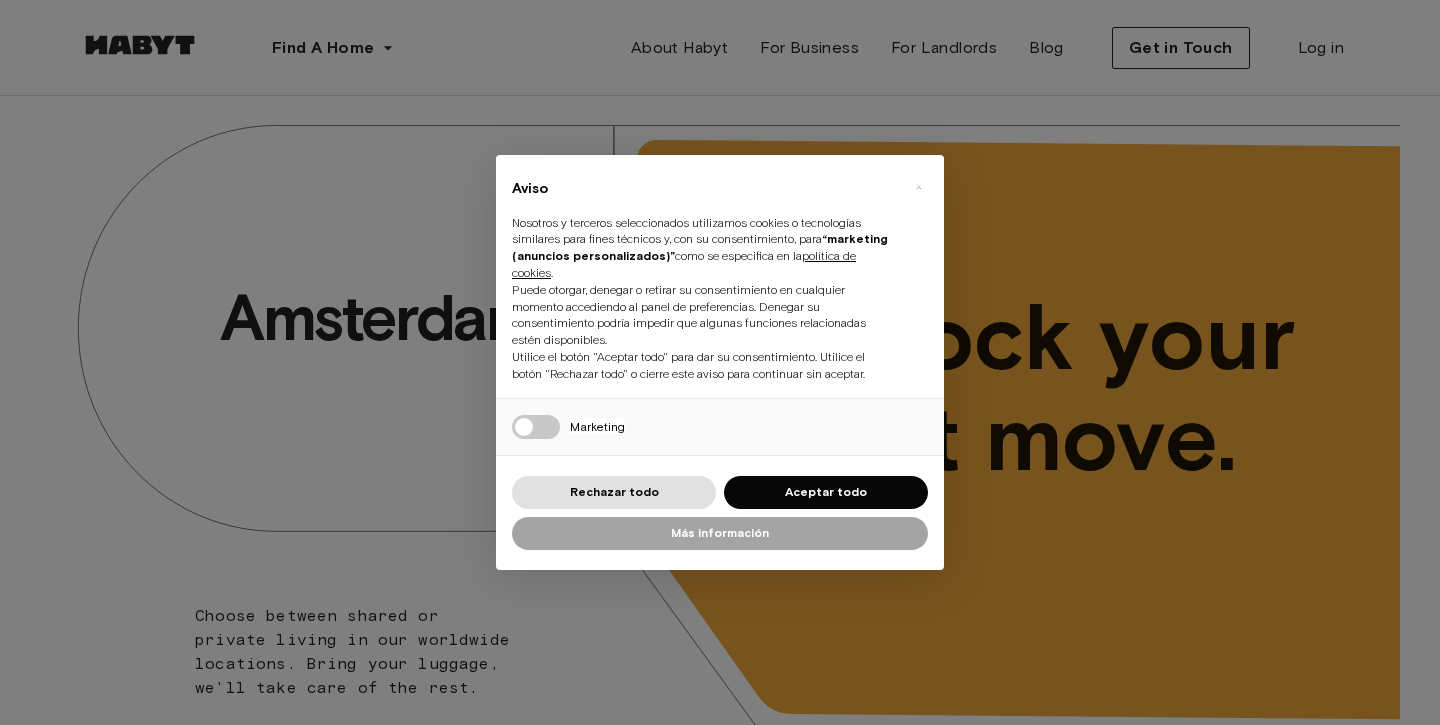 scroll, scrollTop: 0, scrollLeft: 0, axis: both 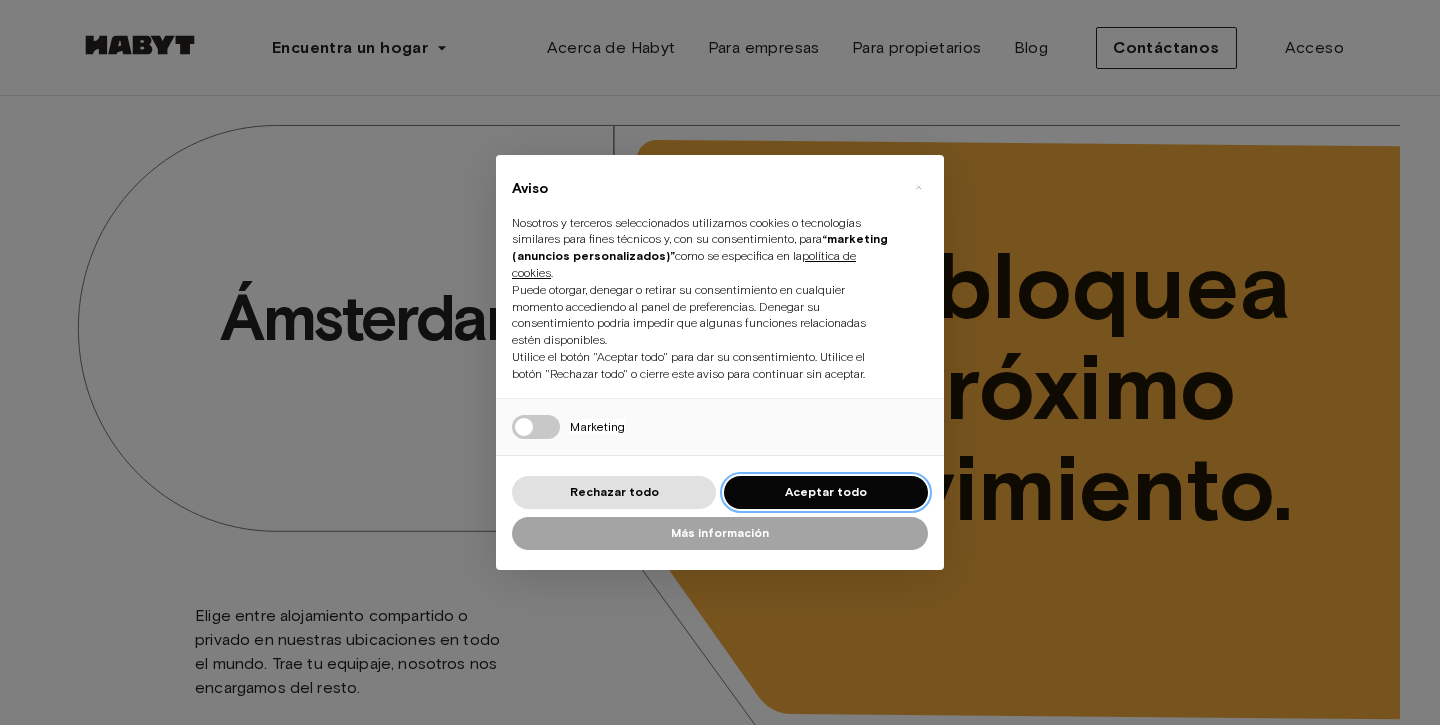 click on "Aceptar todo" at bounding box center [826, 492] 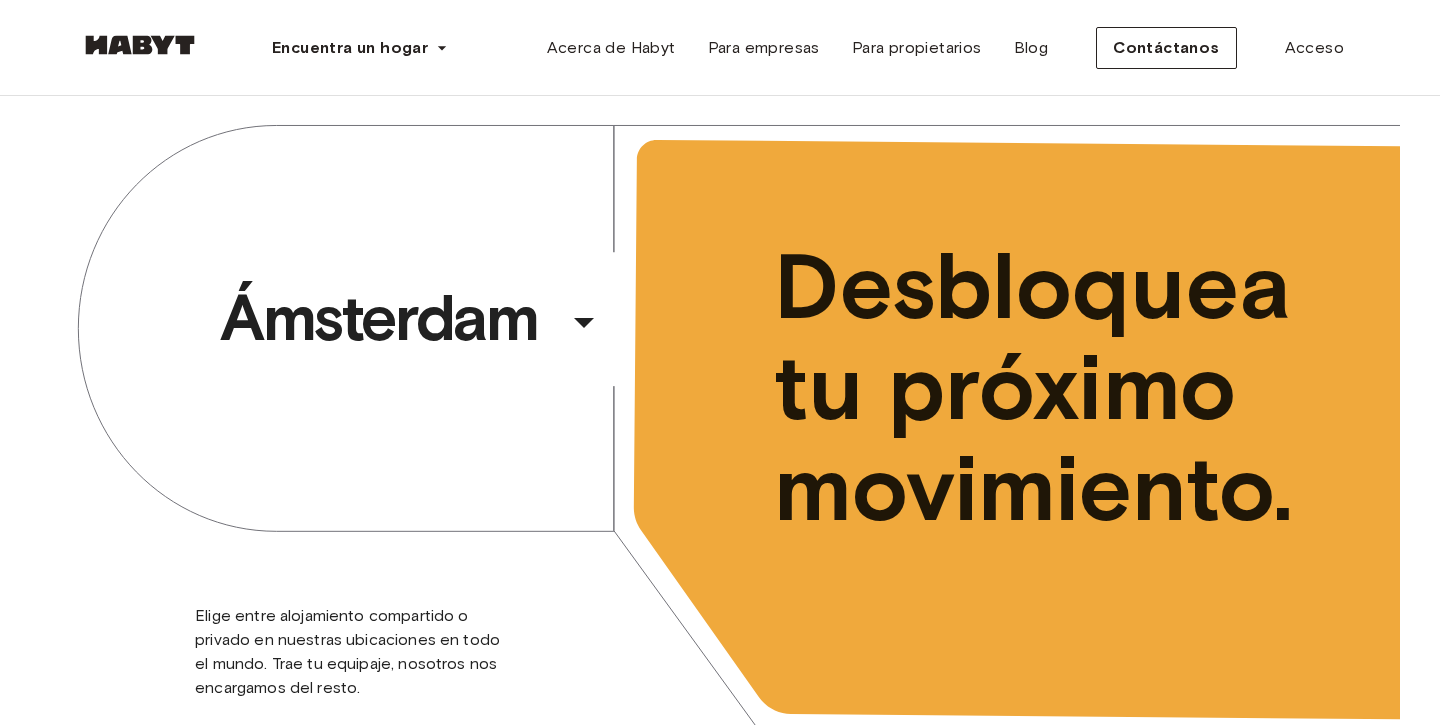 scroll, scrollTop: 0, scrollLeft: 0, axis: both 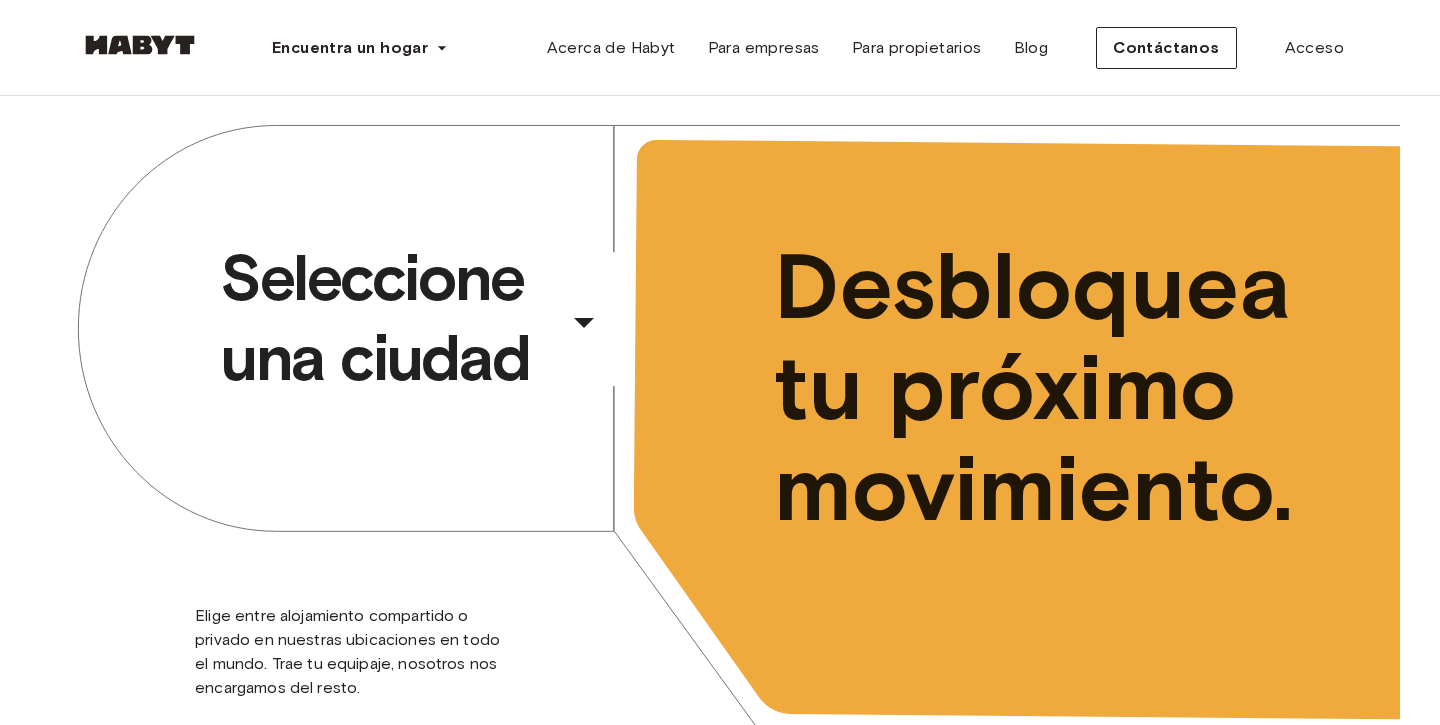 click on "​" at bounding box center [611, 338] 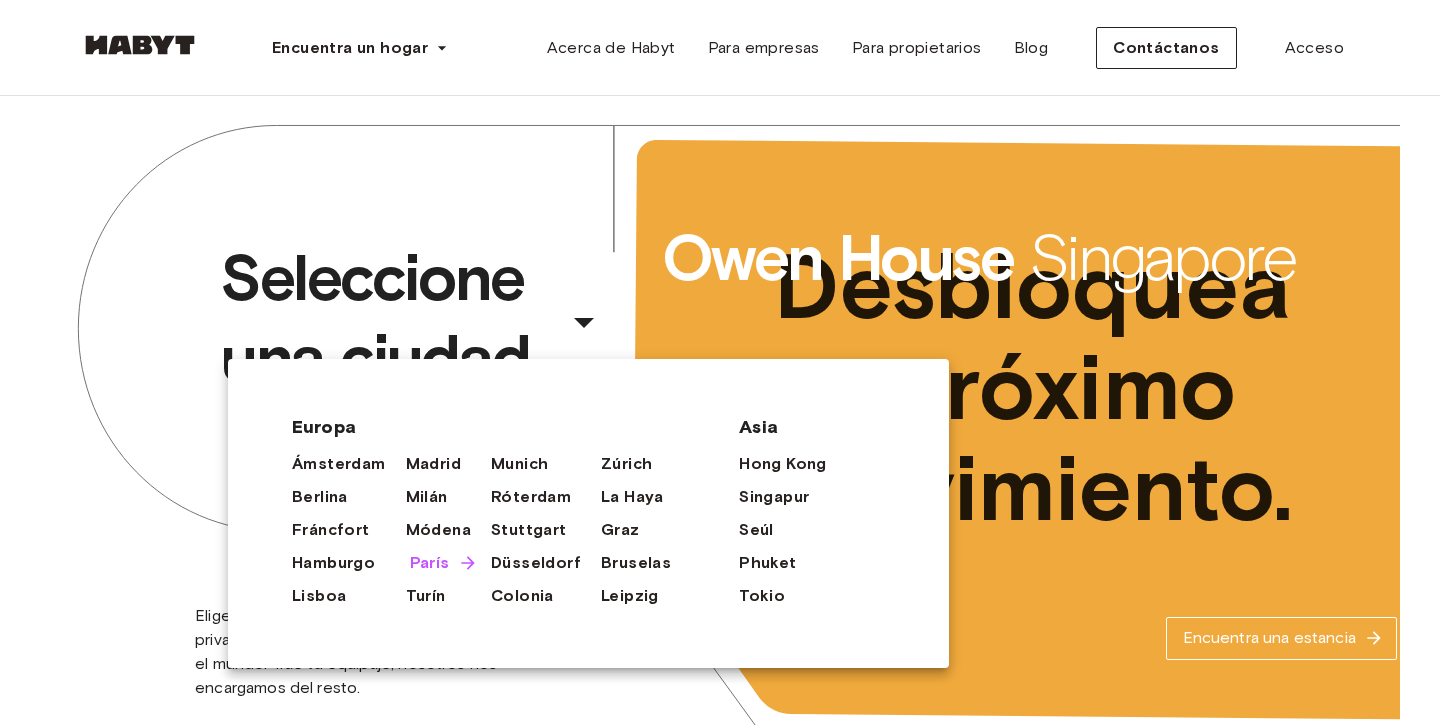 click on "París" at bounding box center (430, 562) 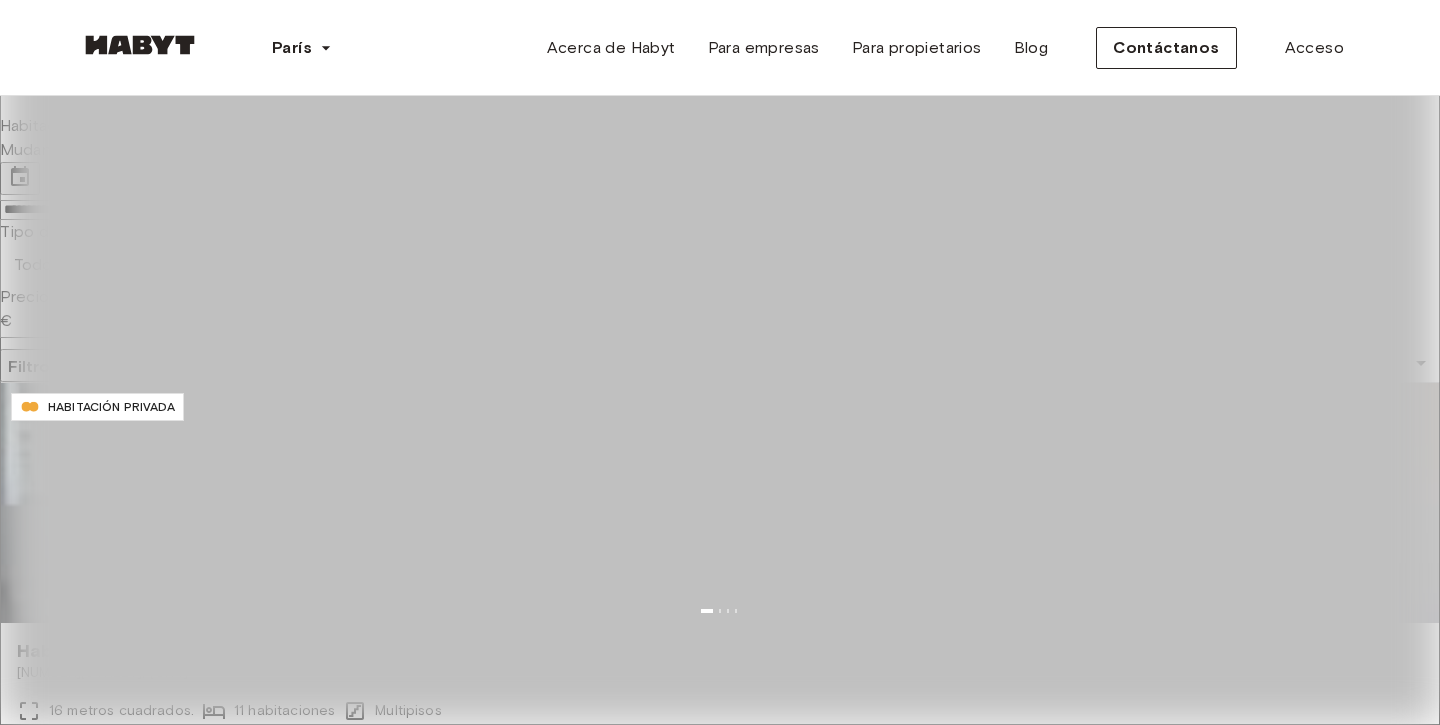 scroll, scrollTop: 0, scrollLeft: 0, axis: both 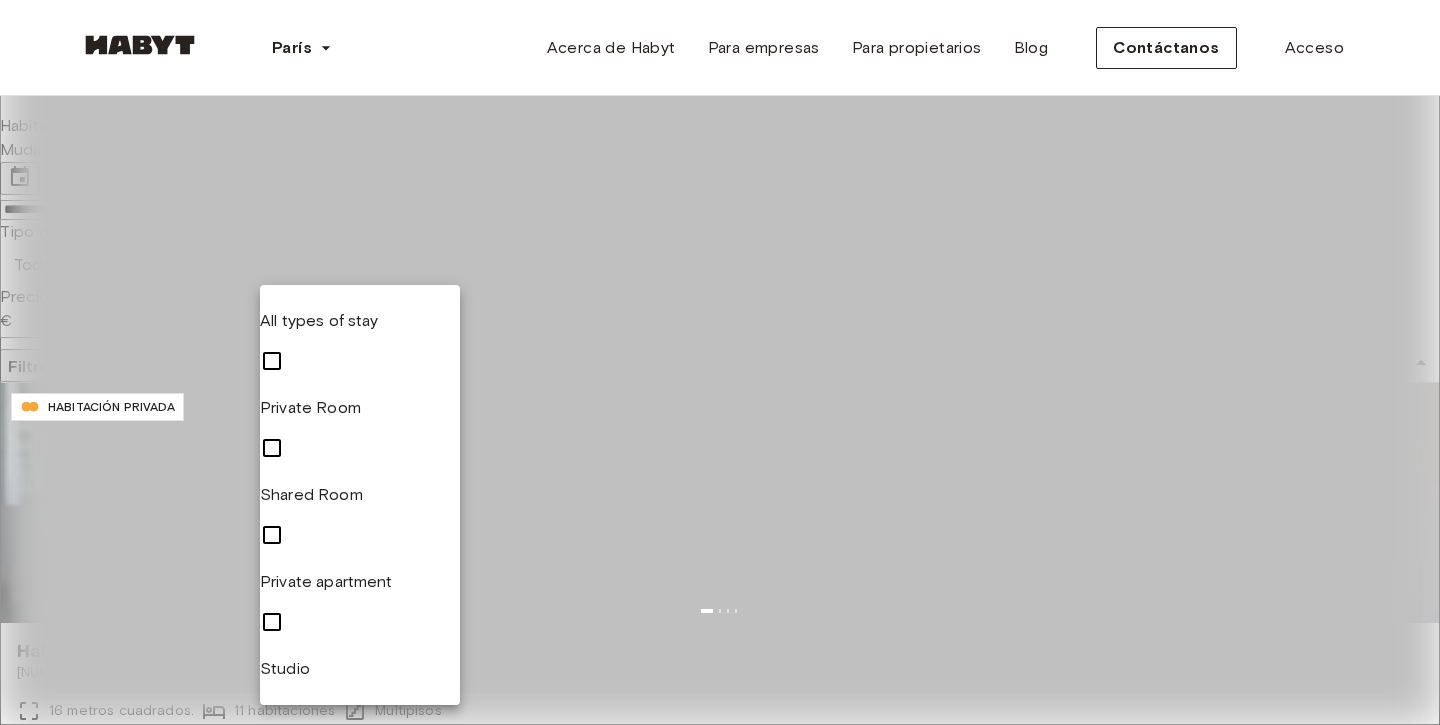 click on "**********" at bounding box center [720, 5605] 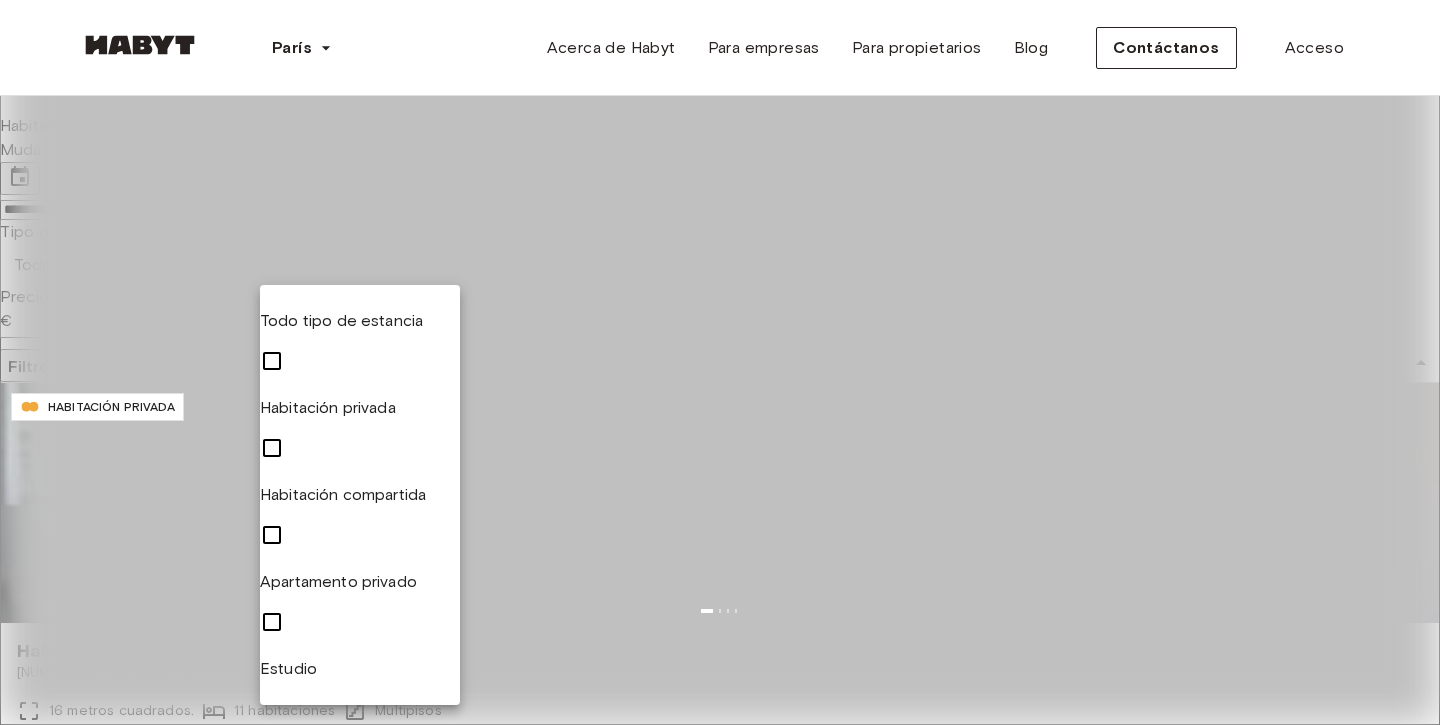 click at bounding box center [720, 362] 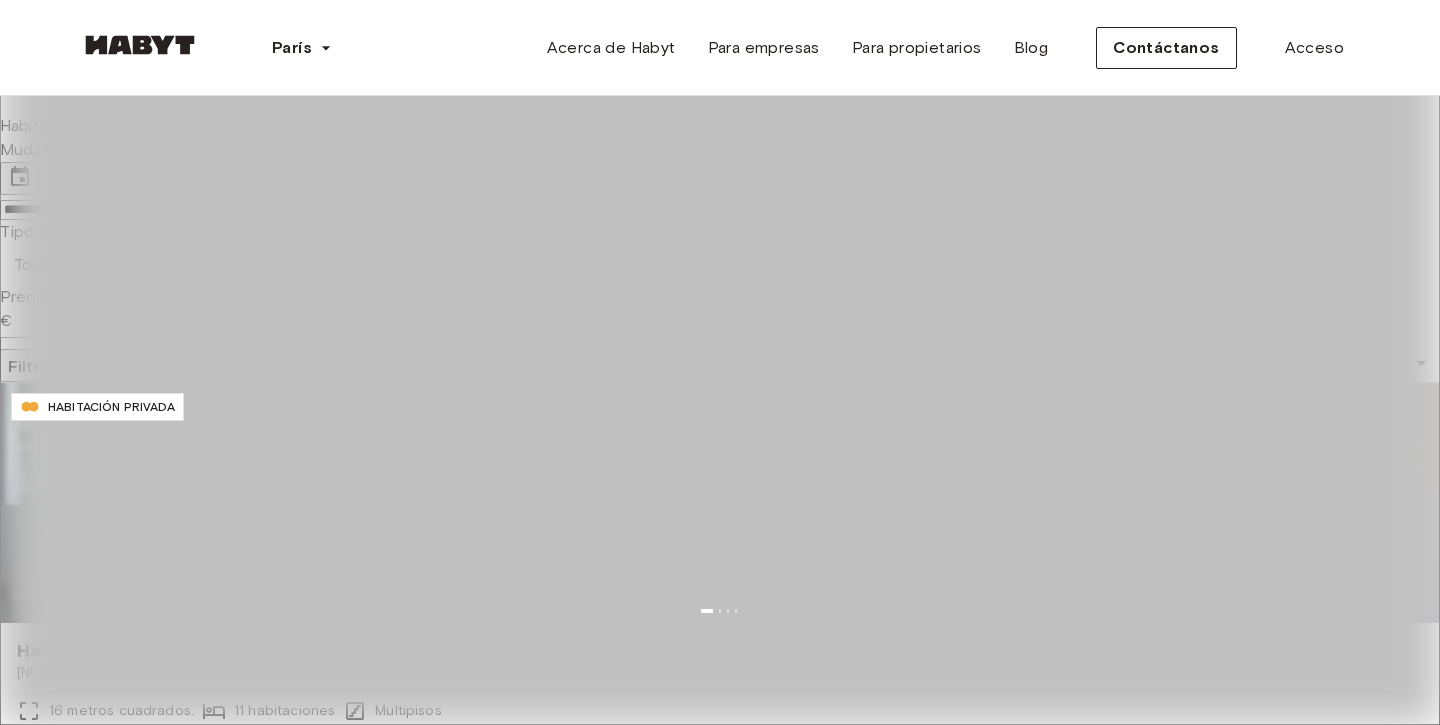 click on "**********" at bounding box center (71, 210) 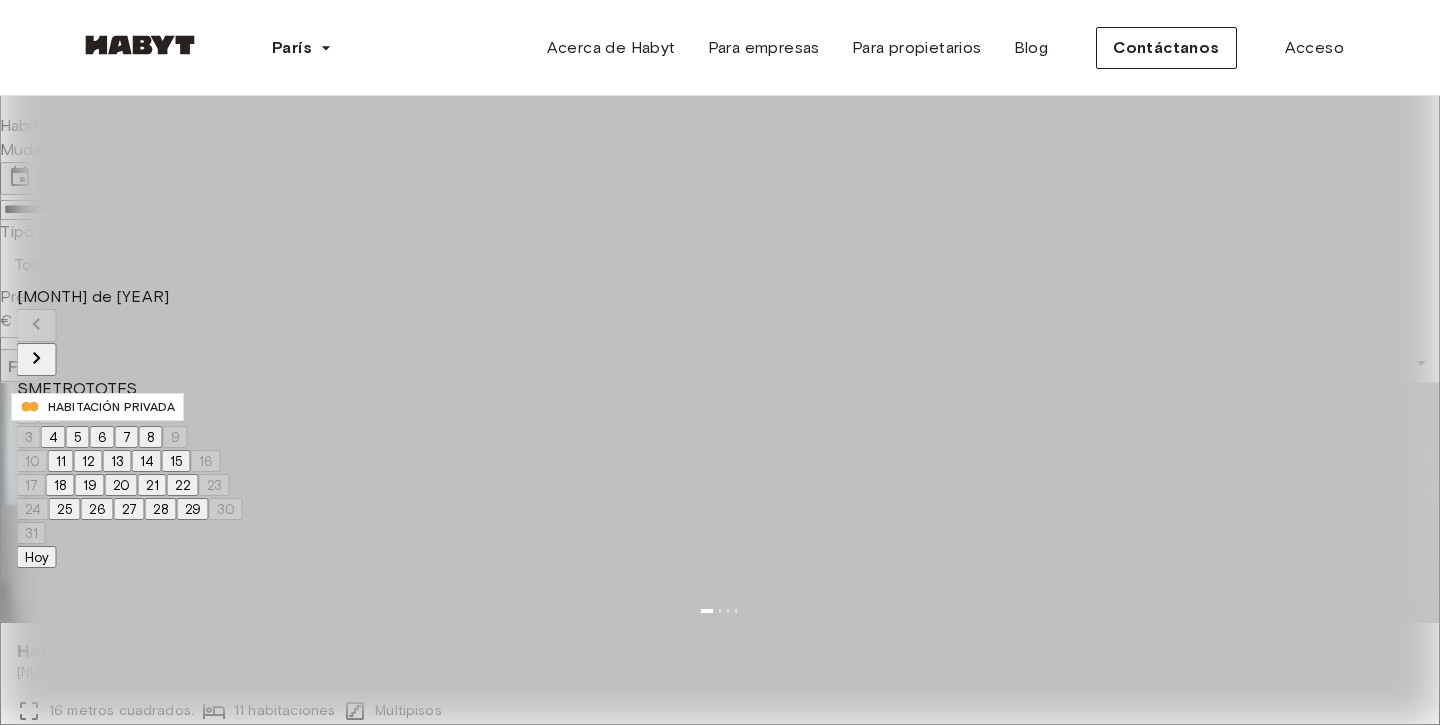 click 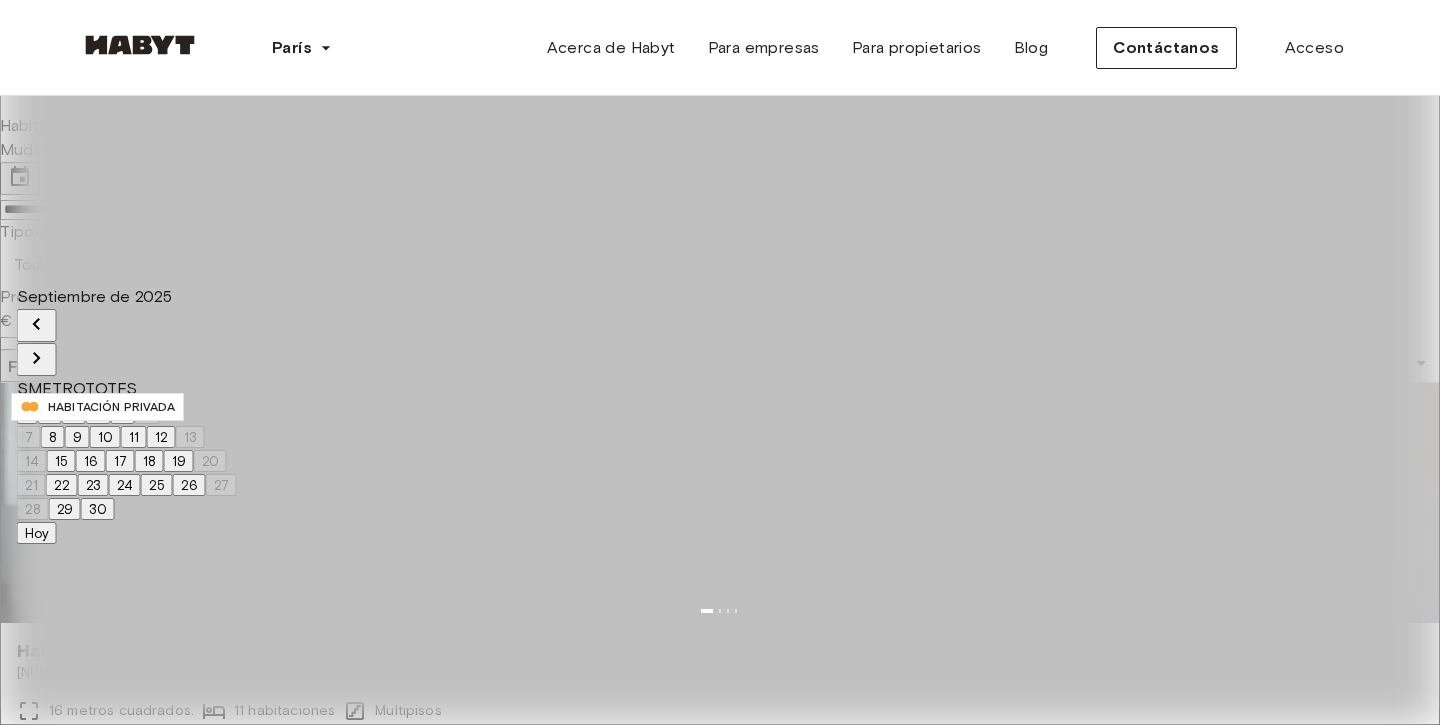 click on "2" at bounding box center [50, 413] 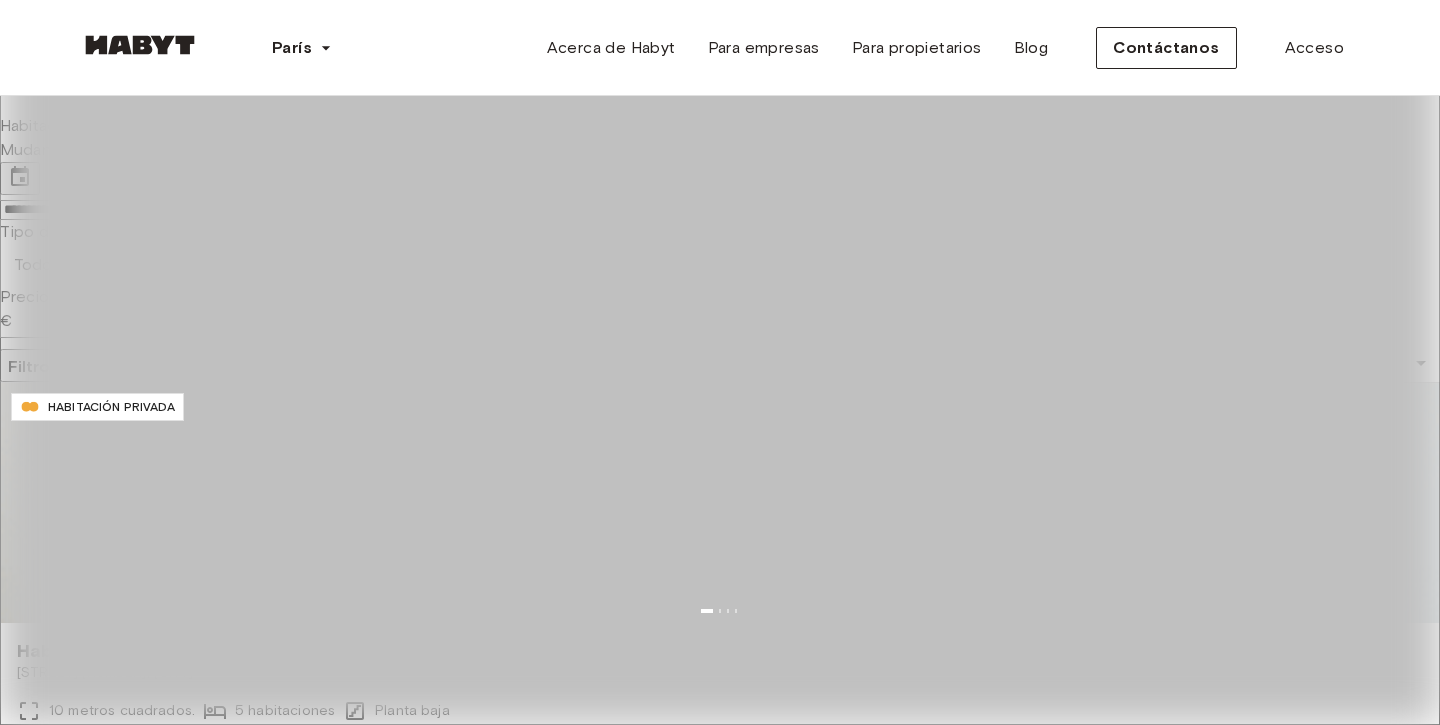 click on "**********" at bounding box center (720, 4520) 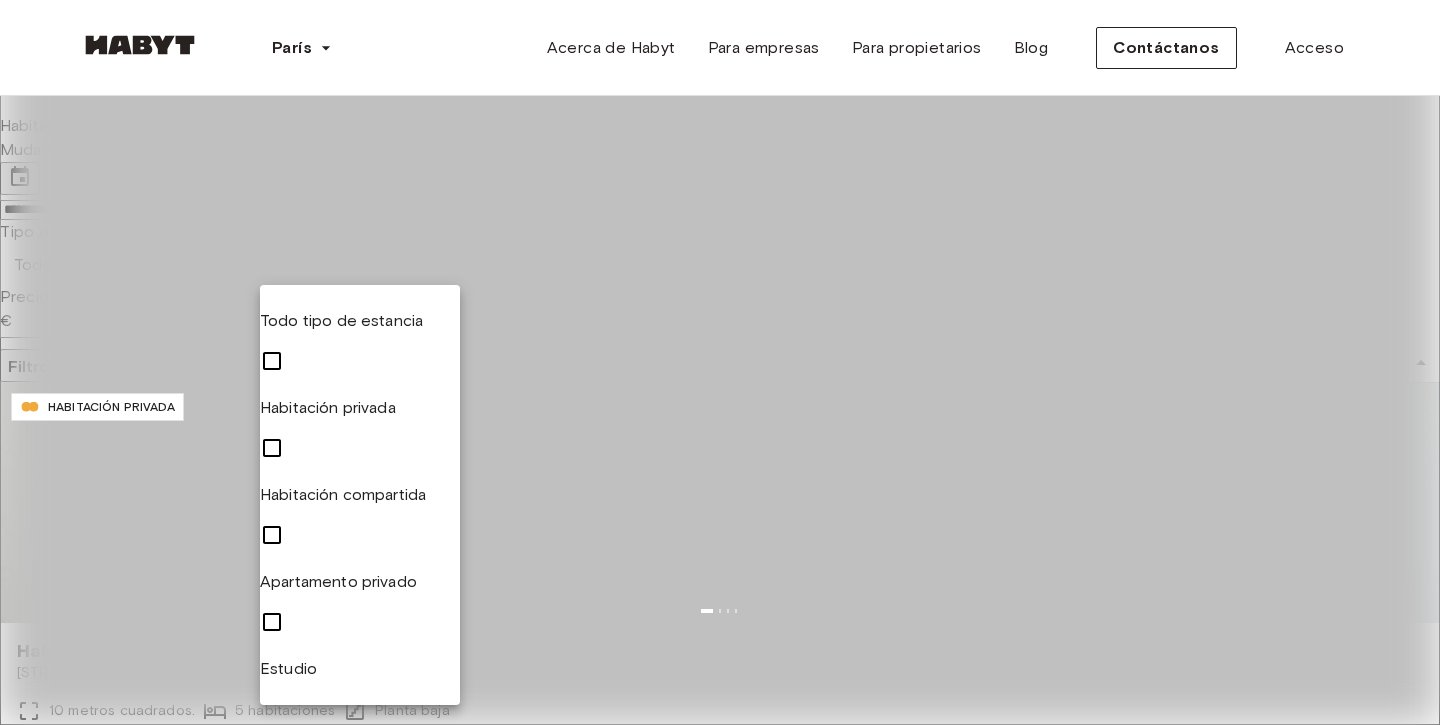 click at bounding box center (720, 362) 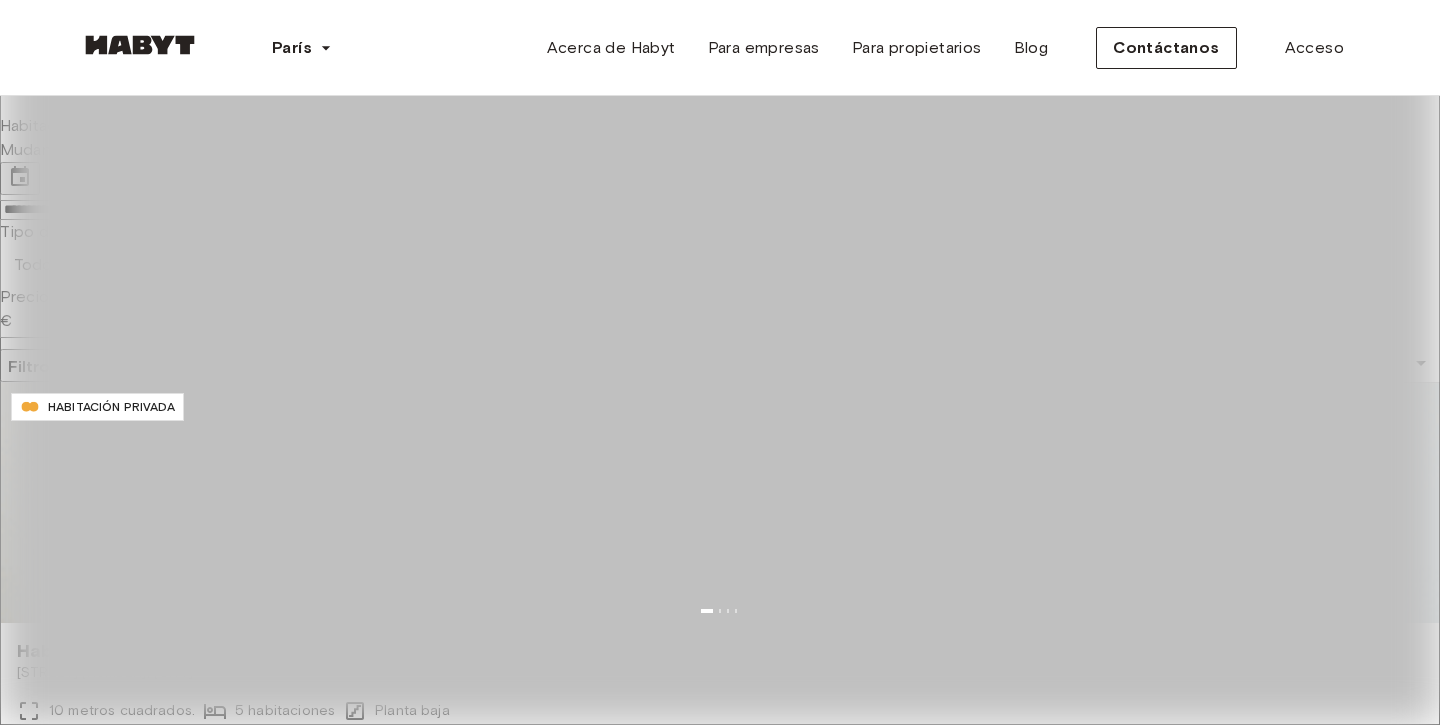 click on "Precio" at bounding box center [71, 347] 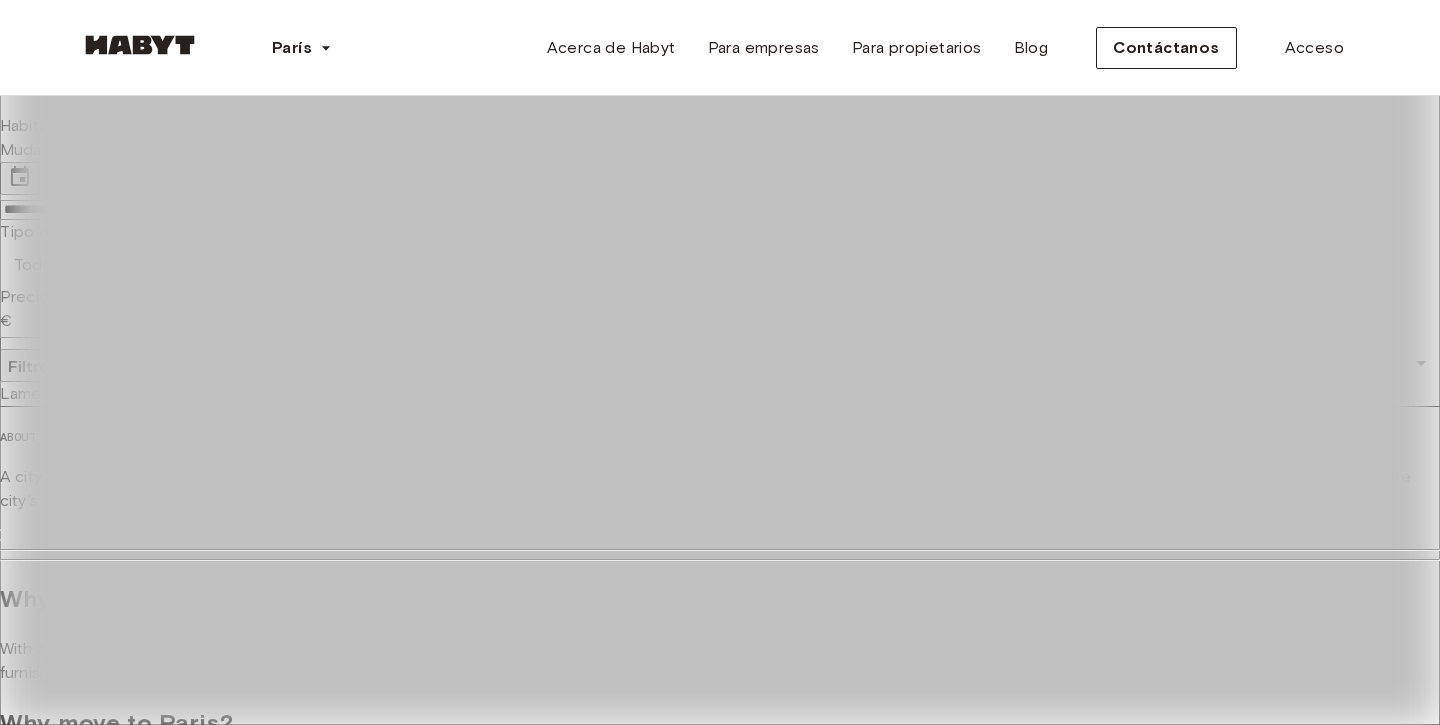 type on "*" 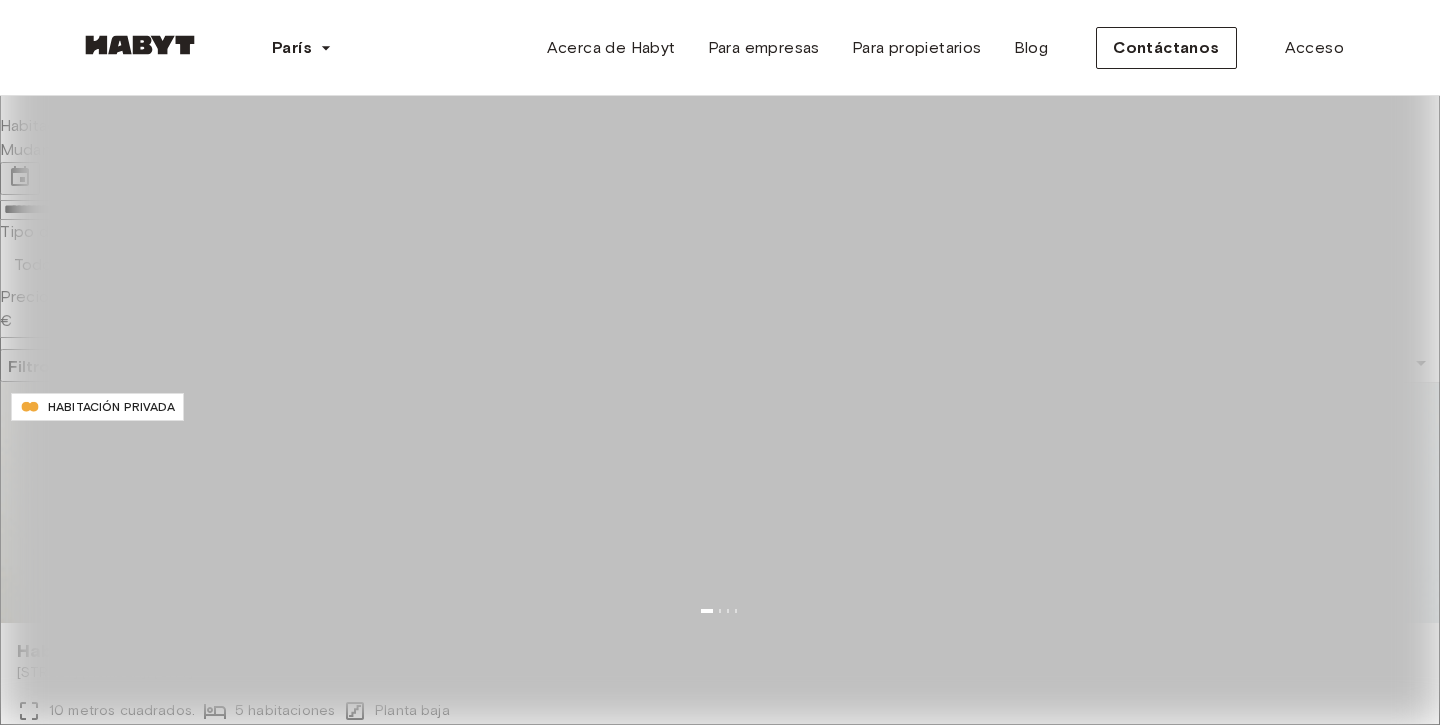 click on "Filtros" at bounding box center [33, 366] 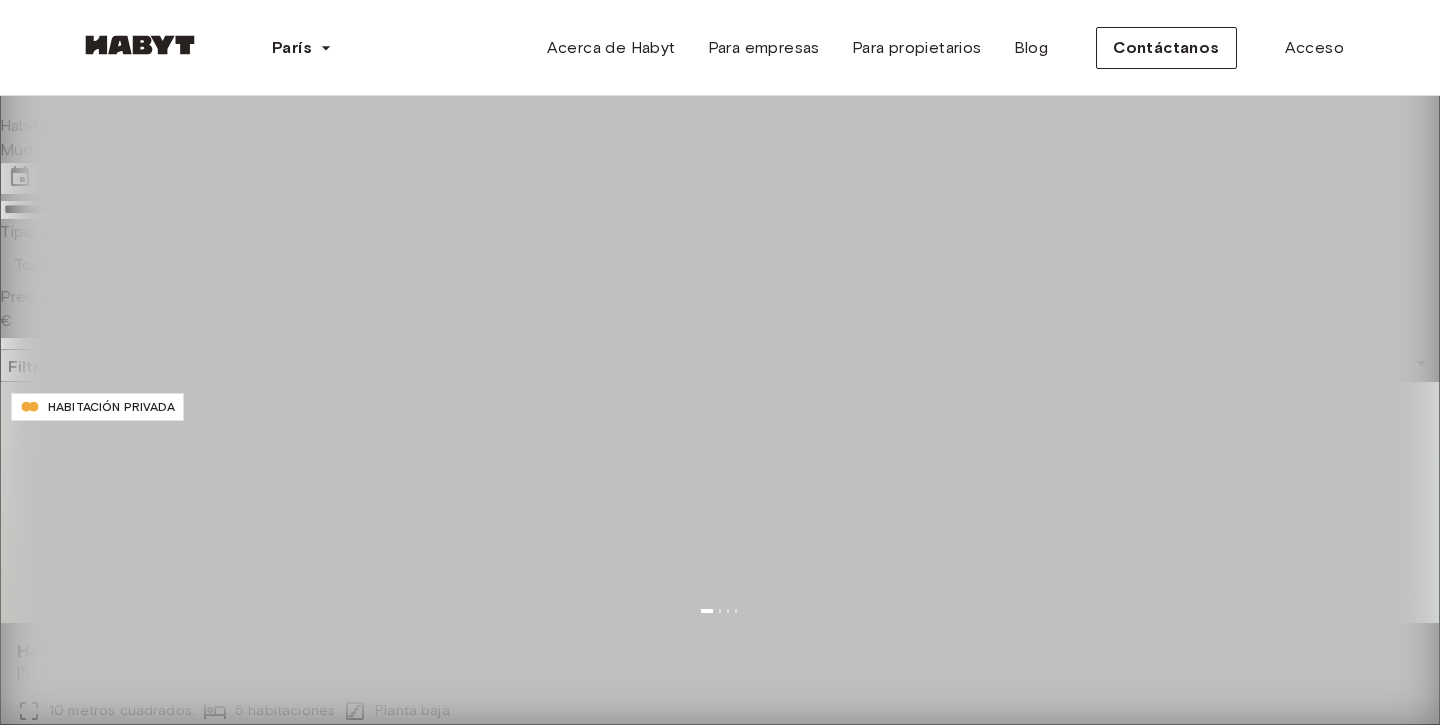scroll, scrollTop: 1558, scrollLeft: 1, axis: both 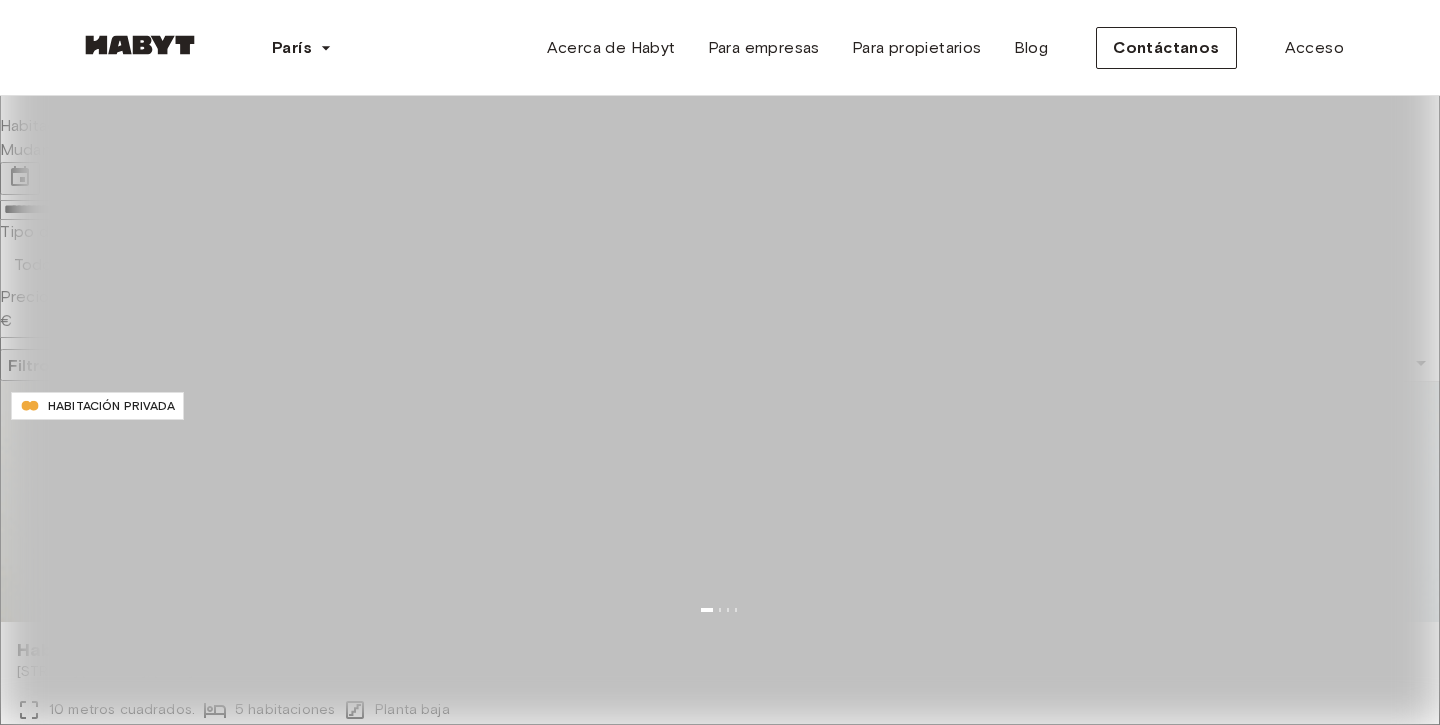 click at bounding box center [1415, 5517] 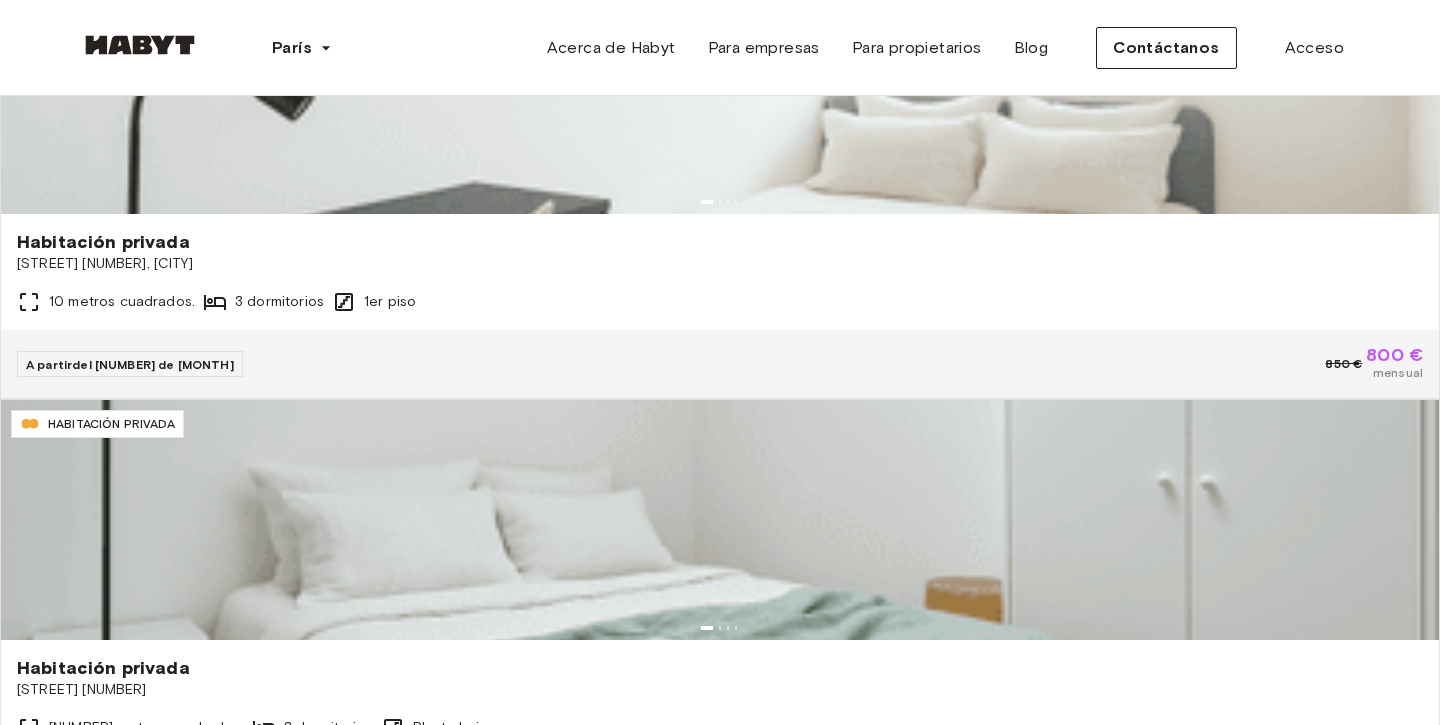 scroll, scrollTop: 444, scrollLeft: 0, axis: vertical 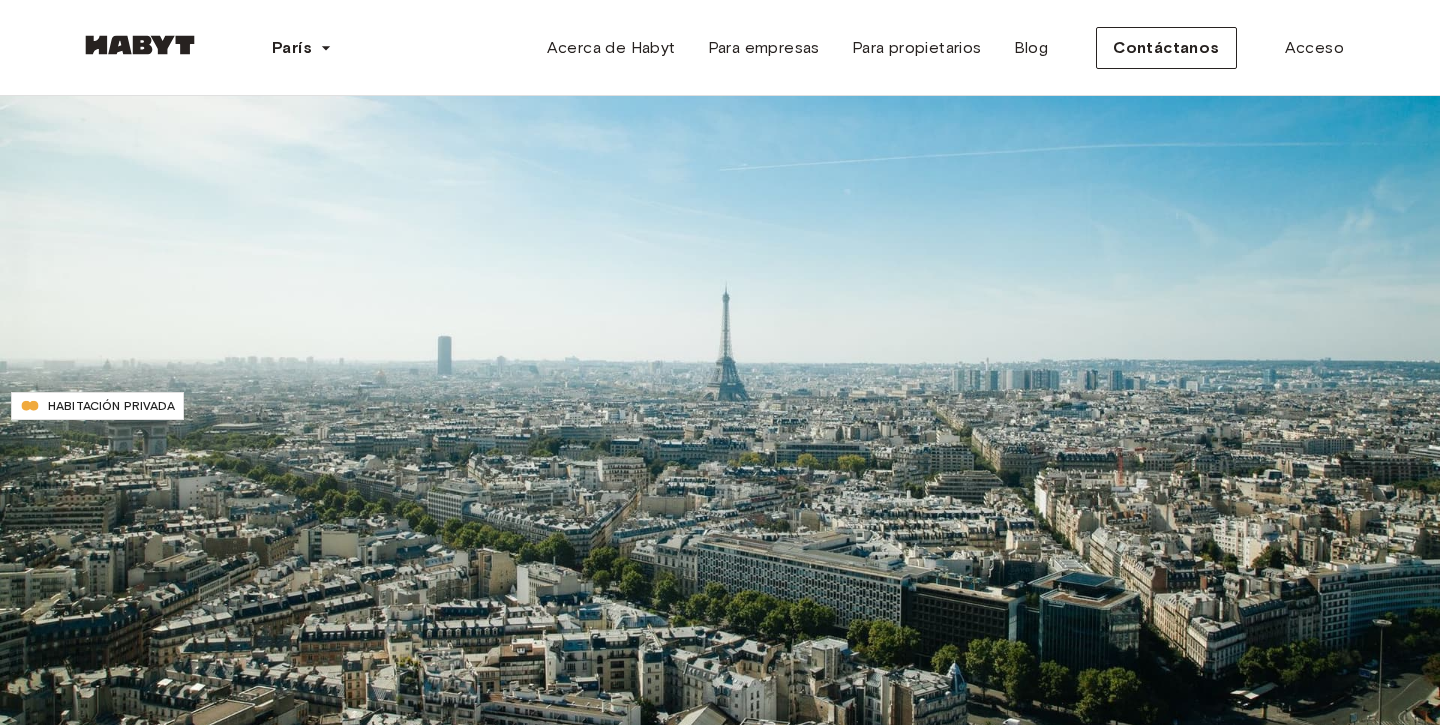click on "el [NUMBER] de [MONTH]" at bounding box center [143, 772] 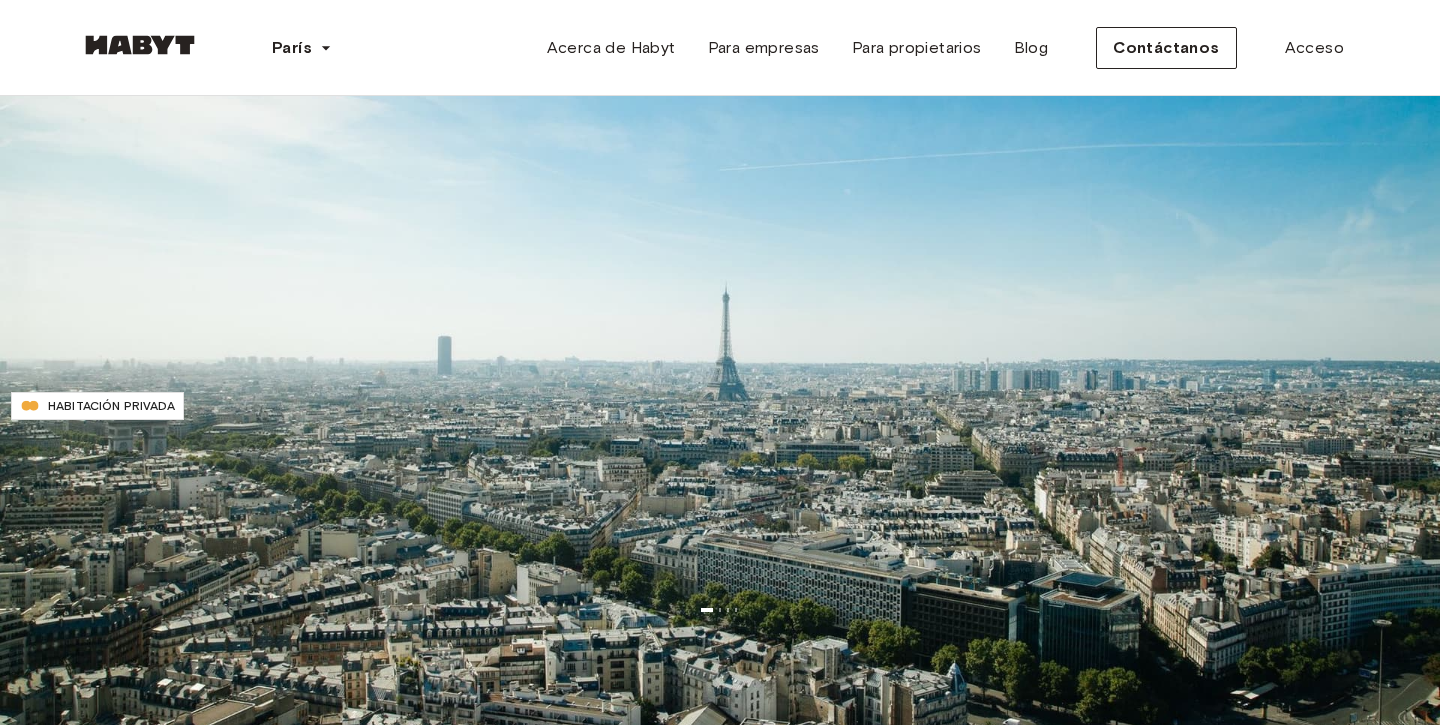 scroll, scrollTop: 1161, scrollLeft: 0, axis: vertical 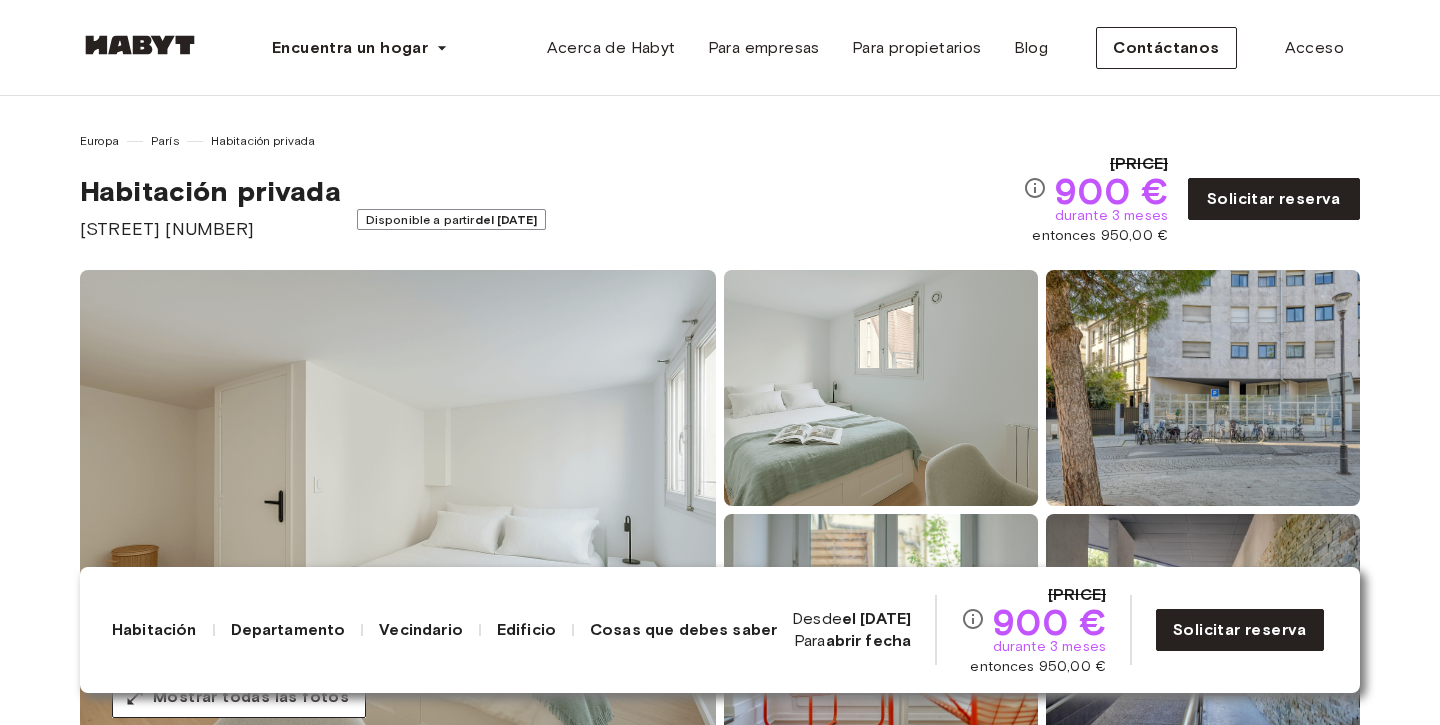 click on "Habitación privada Plaza de la Reunión 61 Disponible a partir  del 22 de octubre" at bounding box center [551, 208] 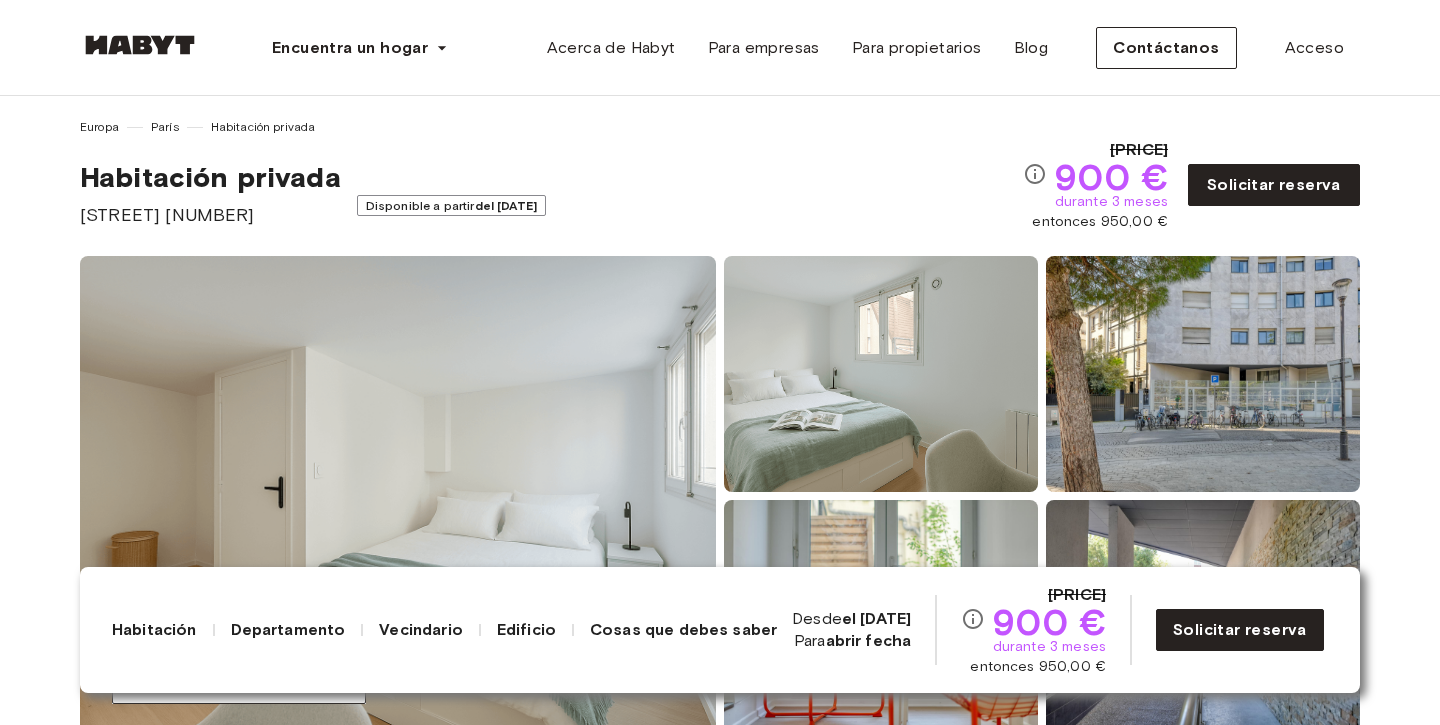 scroll, scrollTop: 16, scrollLeft: 0, axis: vertical 